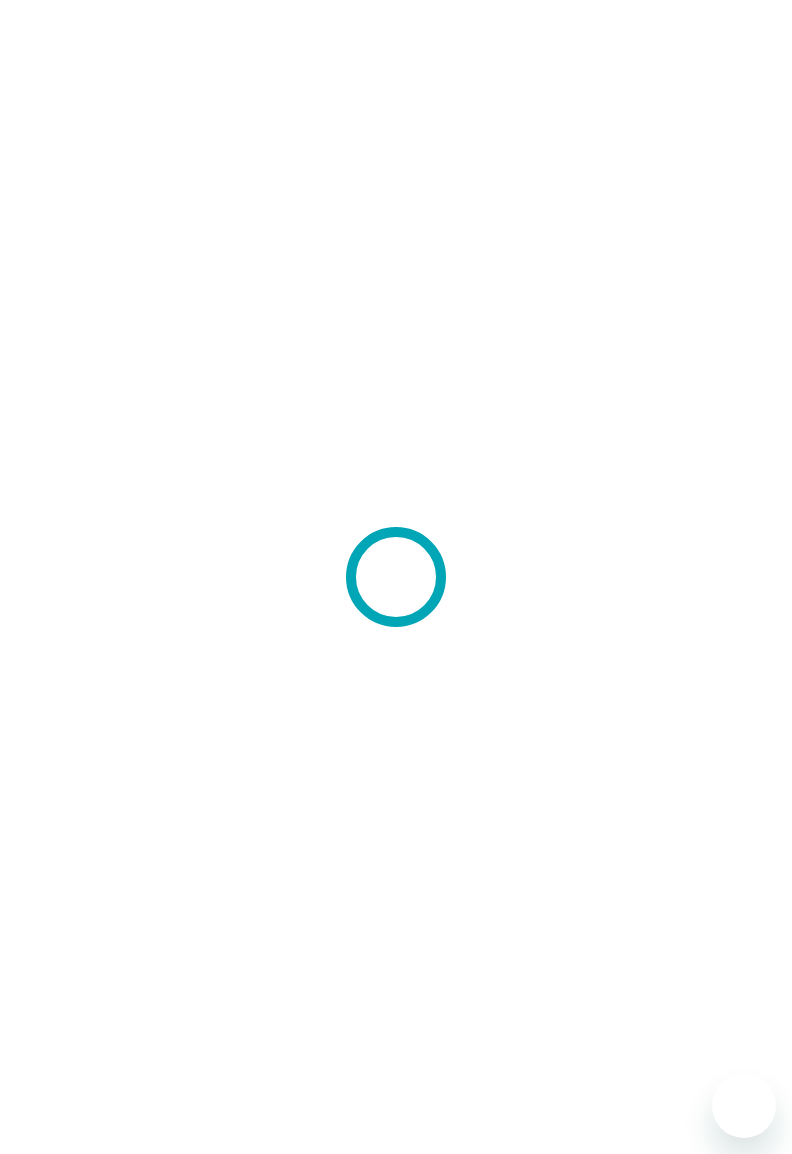 scroll, scrollTop: 0, scrollLeft: 0, axis: both 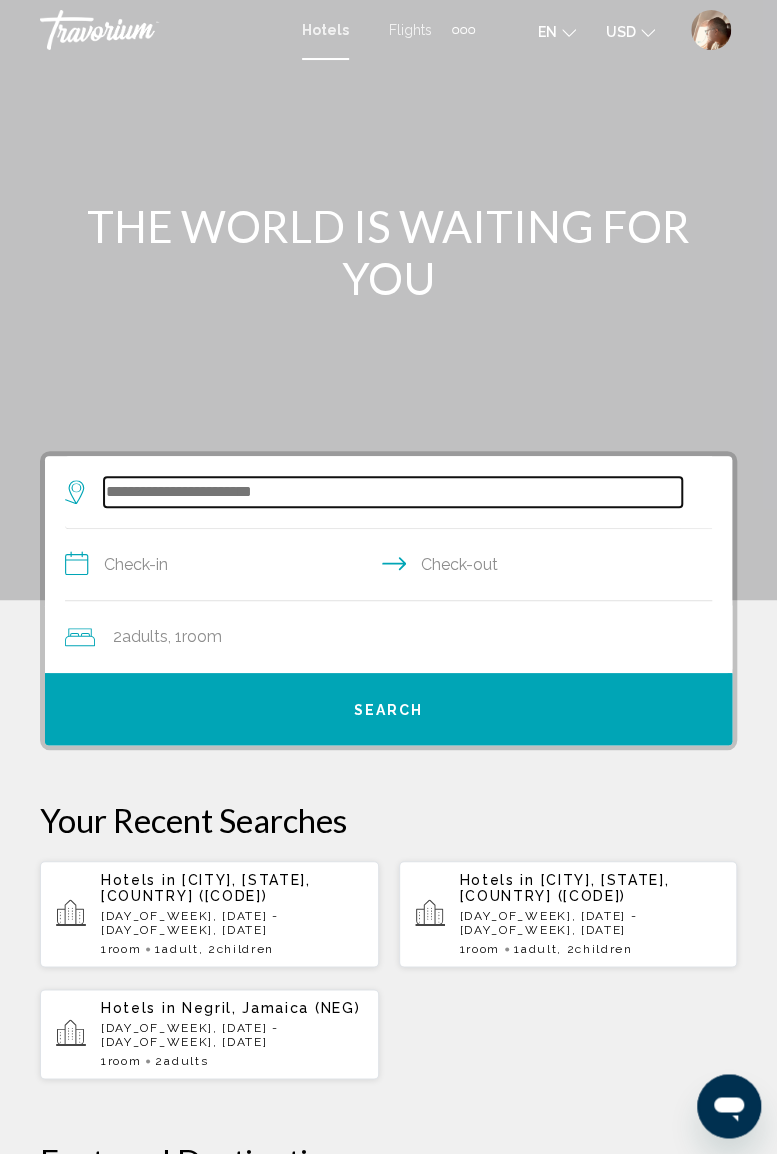 click at bounding box center [393, 492] 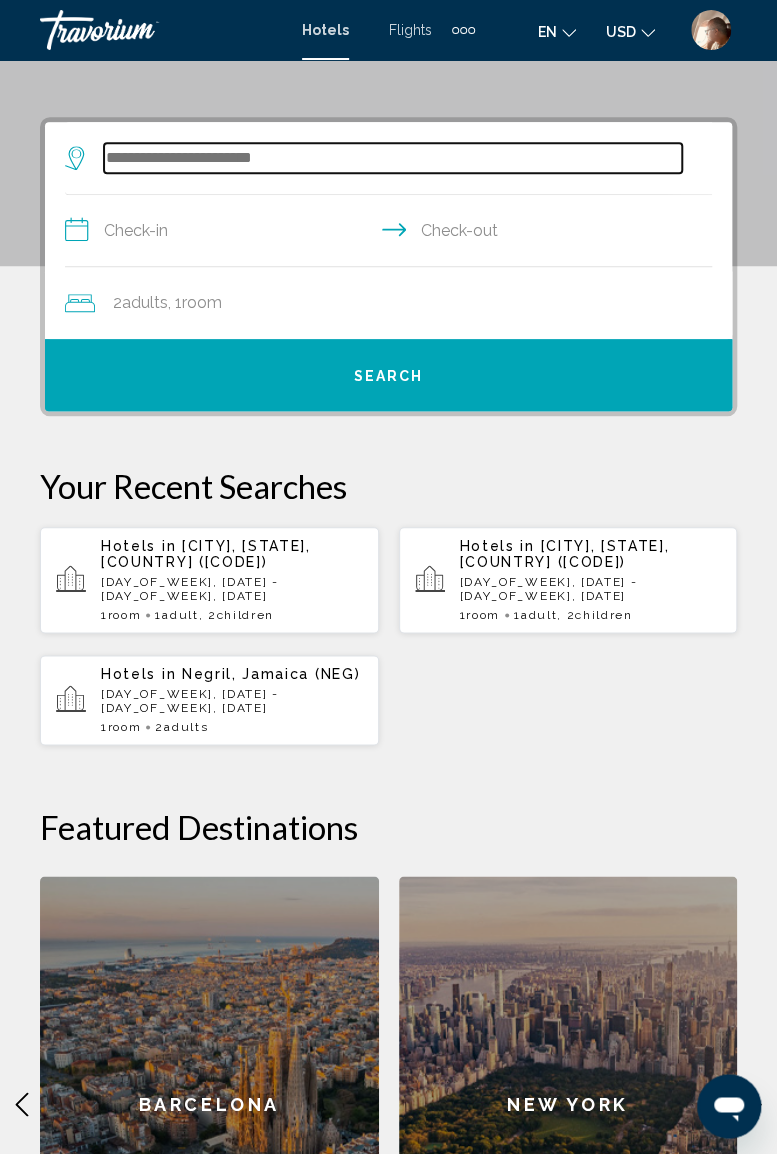 scroll, scrollTop: 386, scrollLeft: 0, axis: vertical 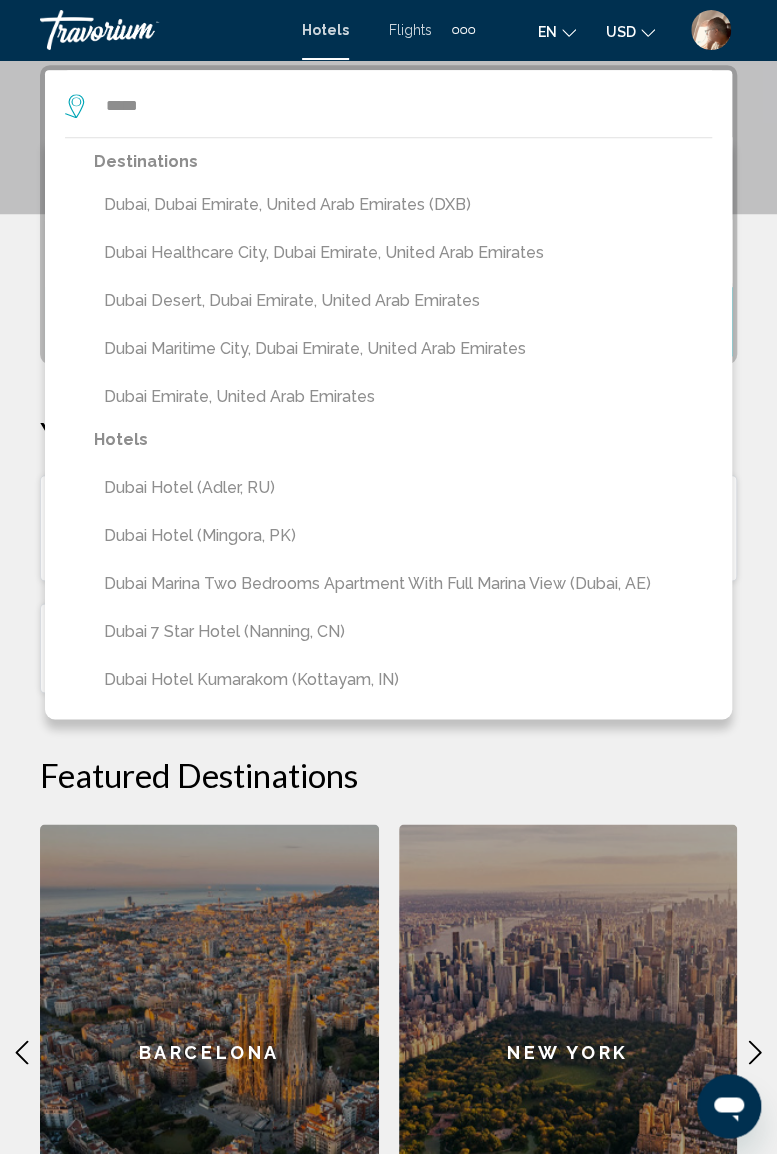 click on "Dubai, Dubai Emirate, United Arab Emirates (DXB)" at bounding box center [403, 205] 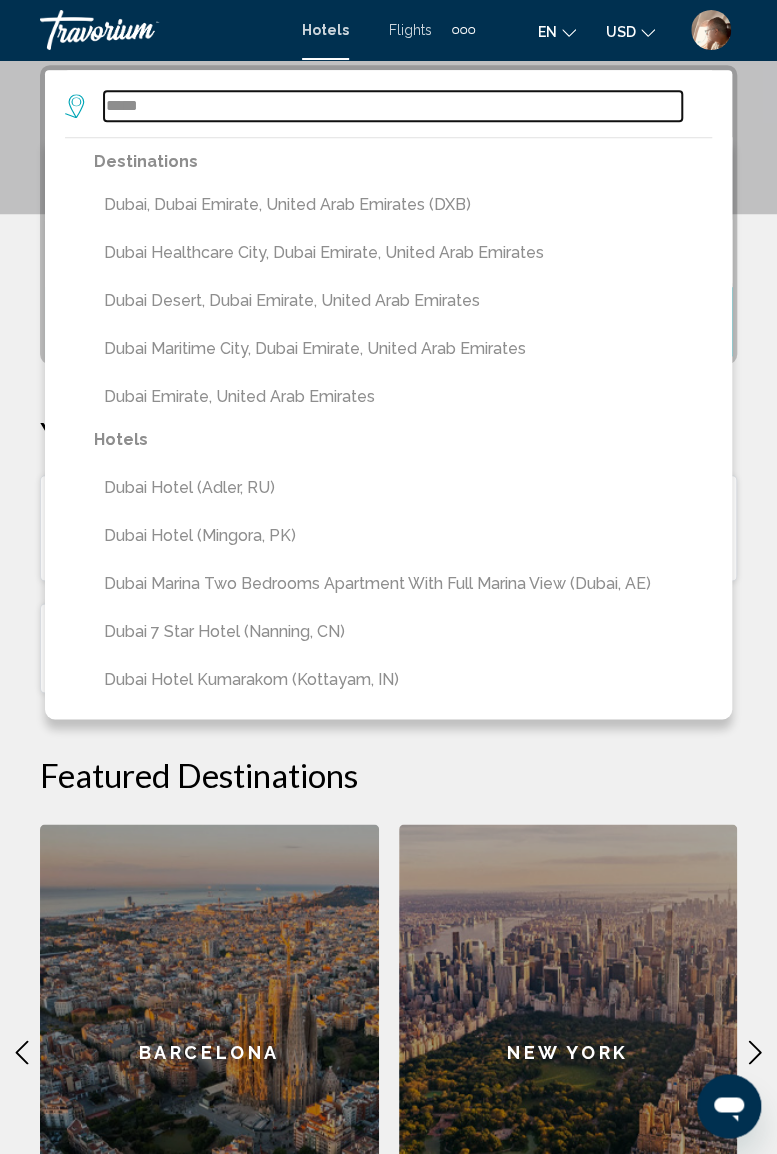 type on "**********" 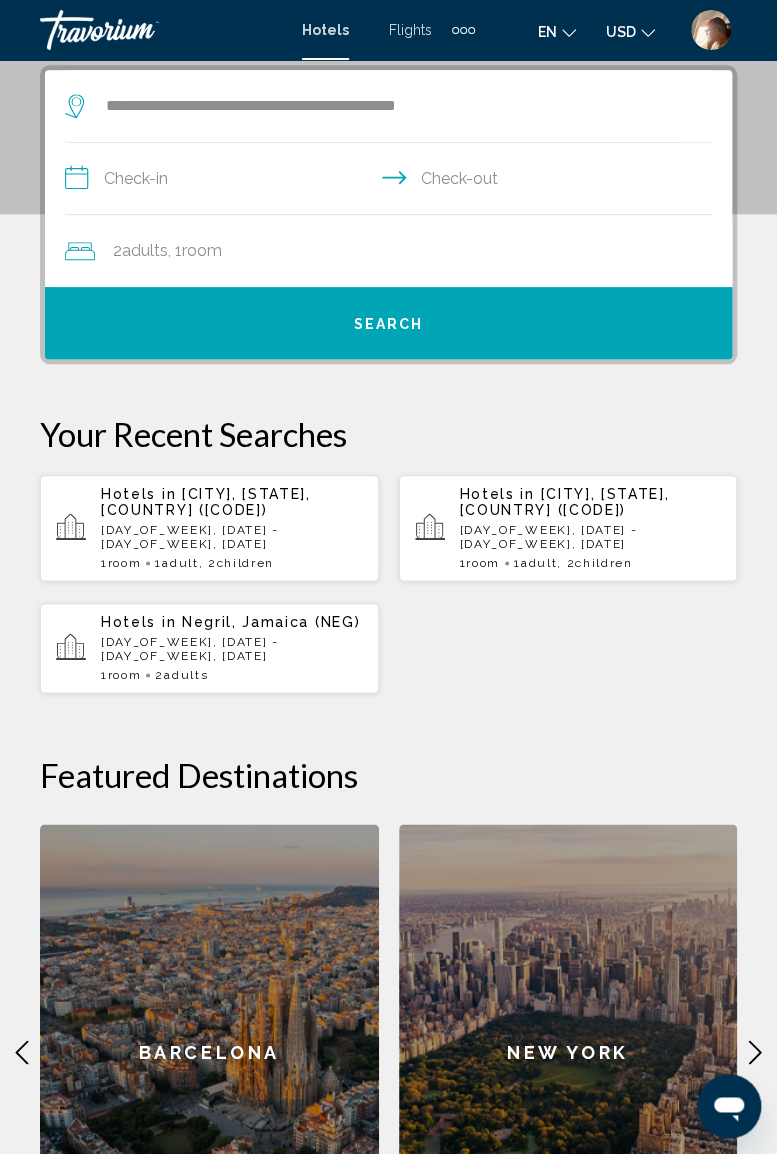 click on "**********" at bounding box center (392, 181) 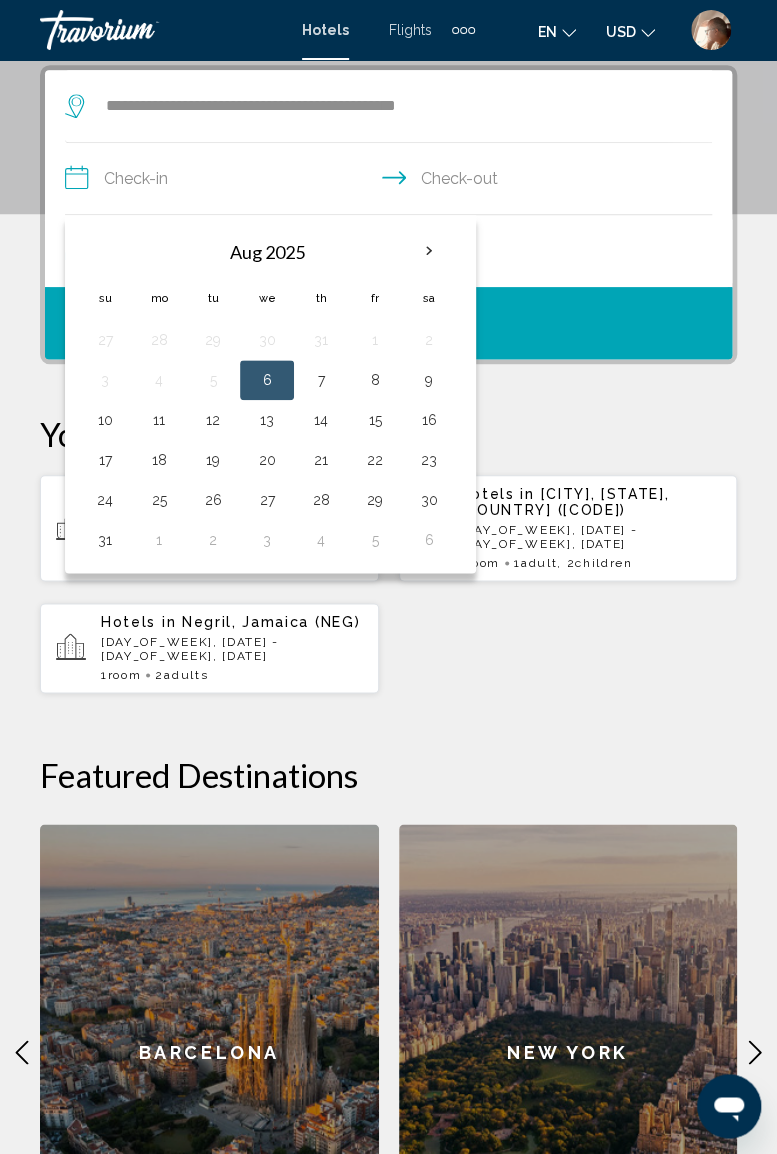 click at bounding box center (429, 251) 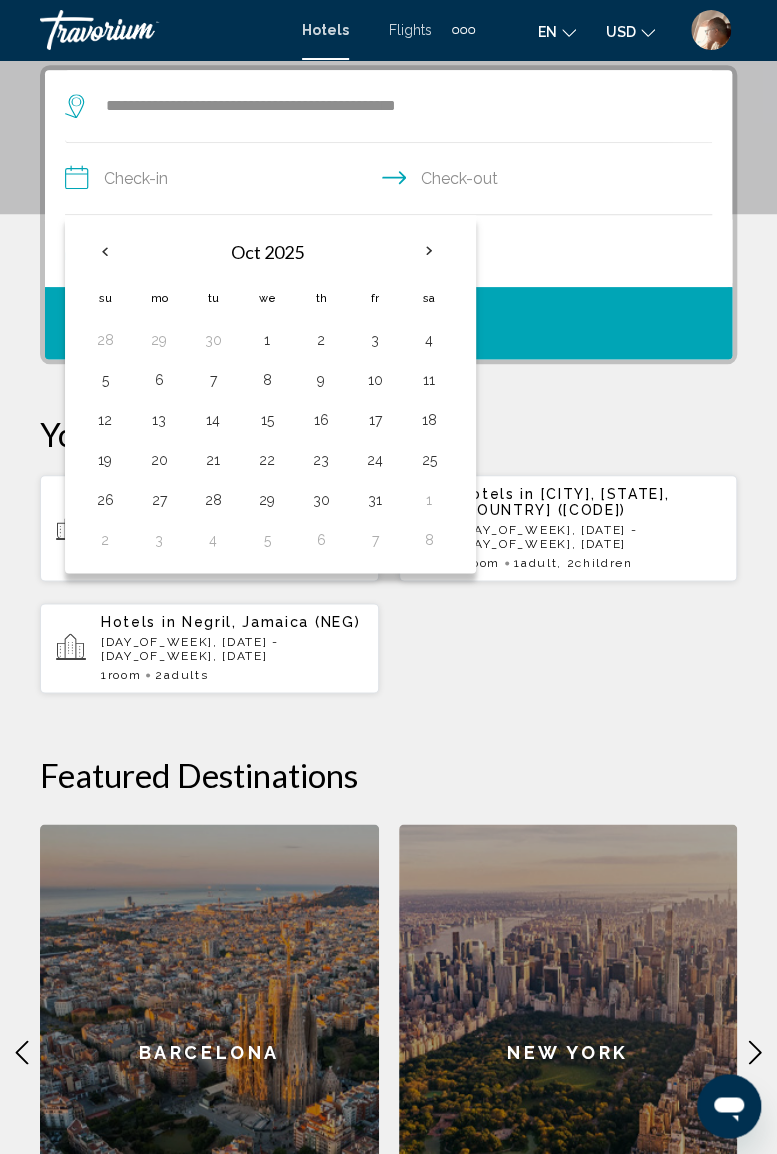 click at bounding box center [429, 251] 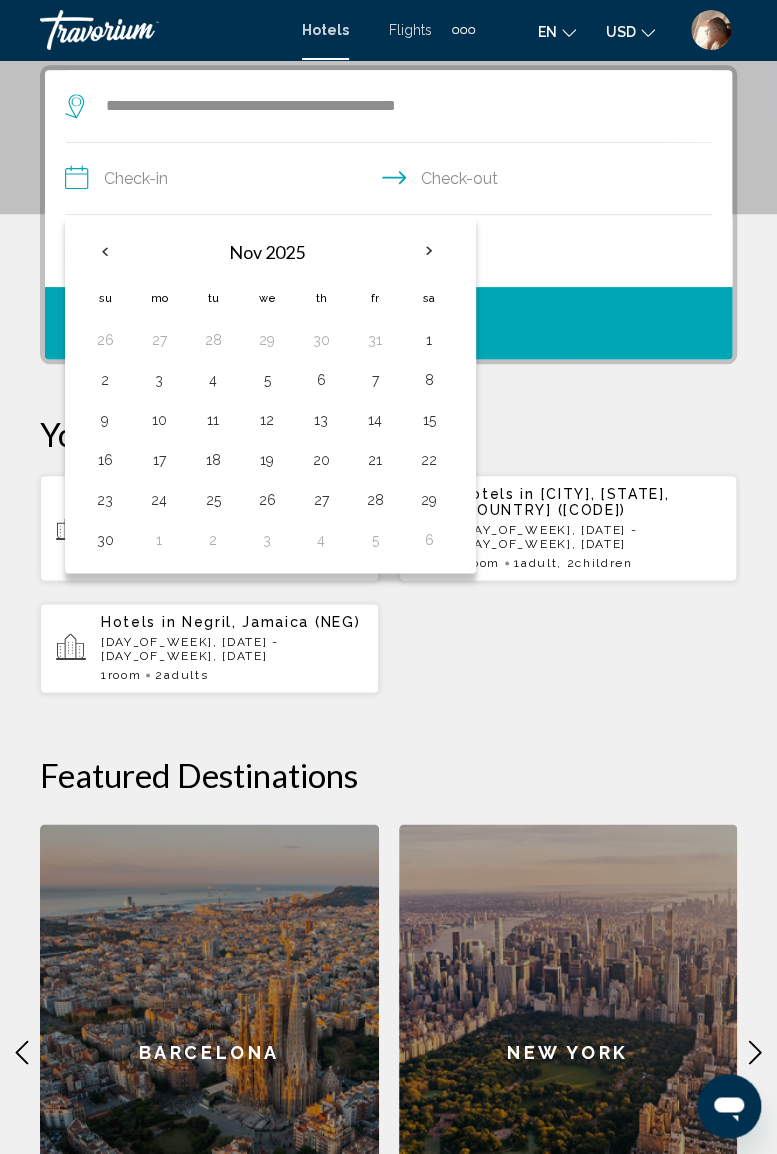 click at bounding box center [429, 251] 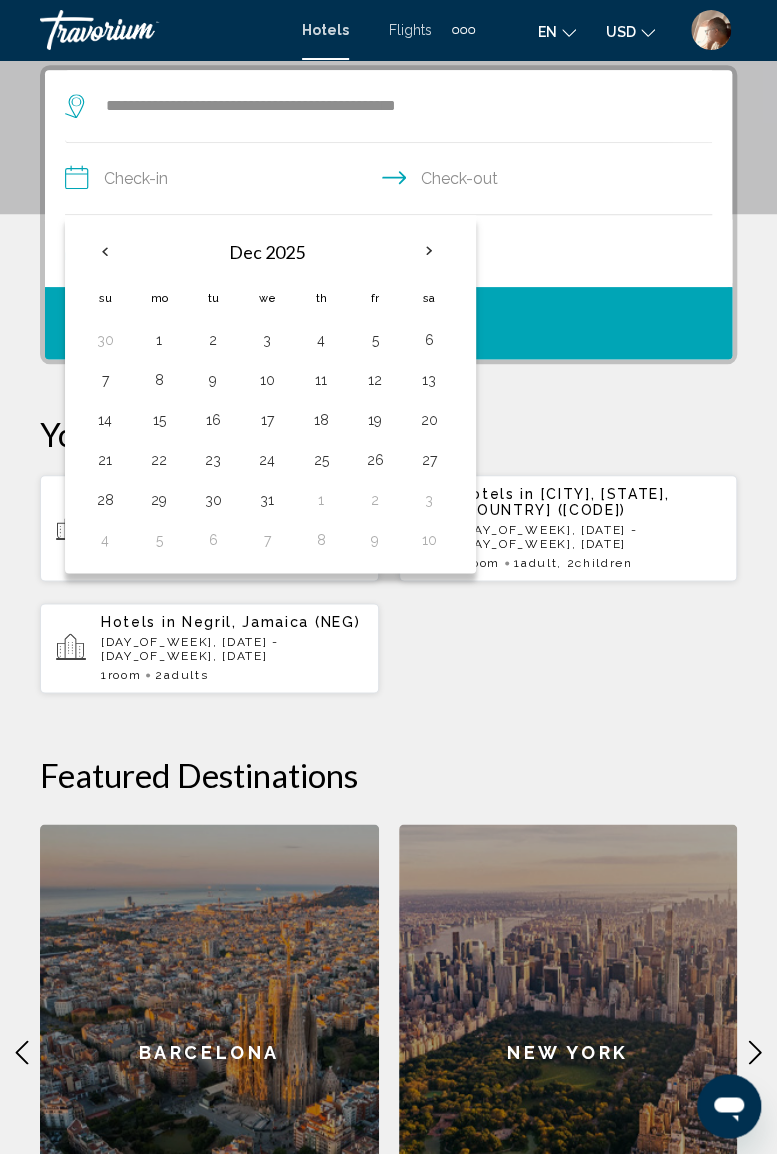 click on "28" at bounding box center (105, 500) 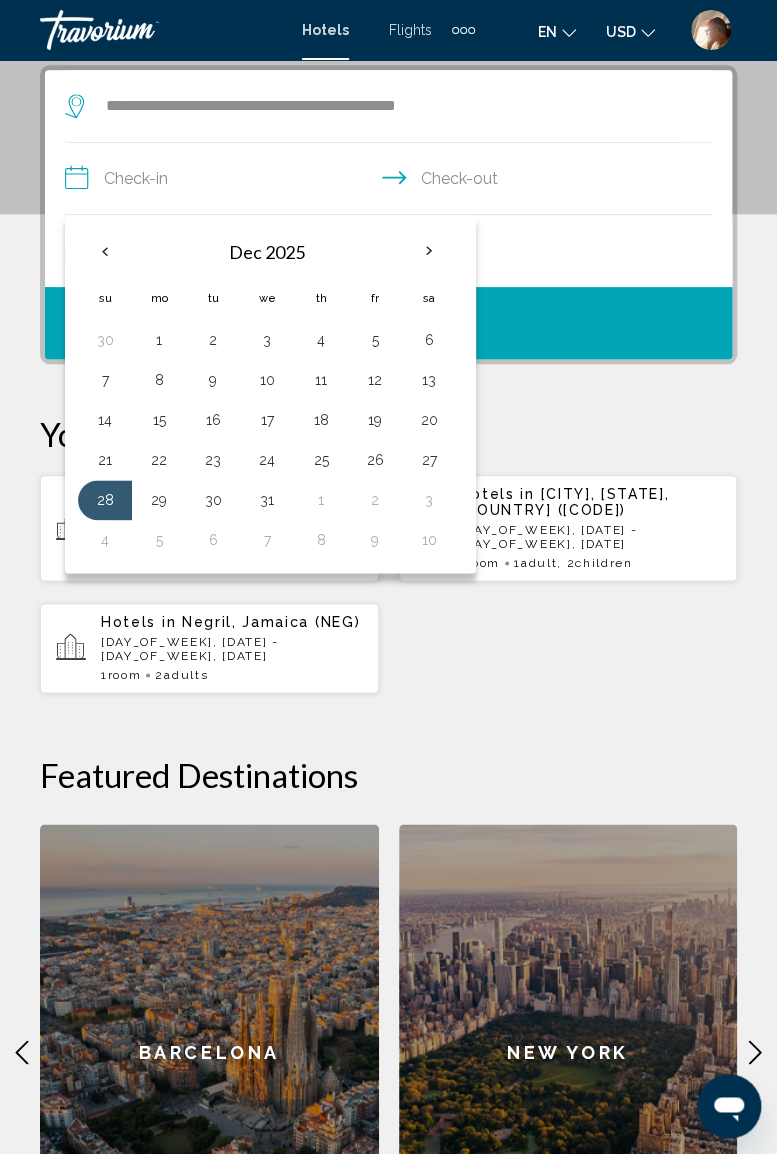 click on "4" at bounding box center (105, 540) 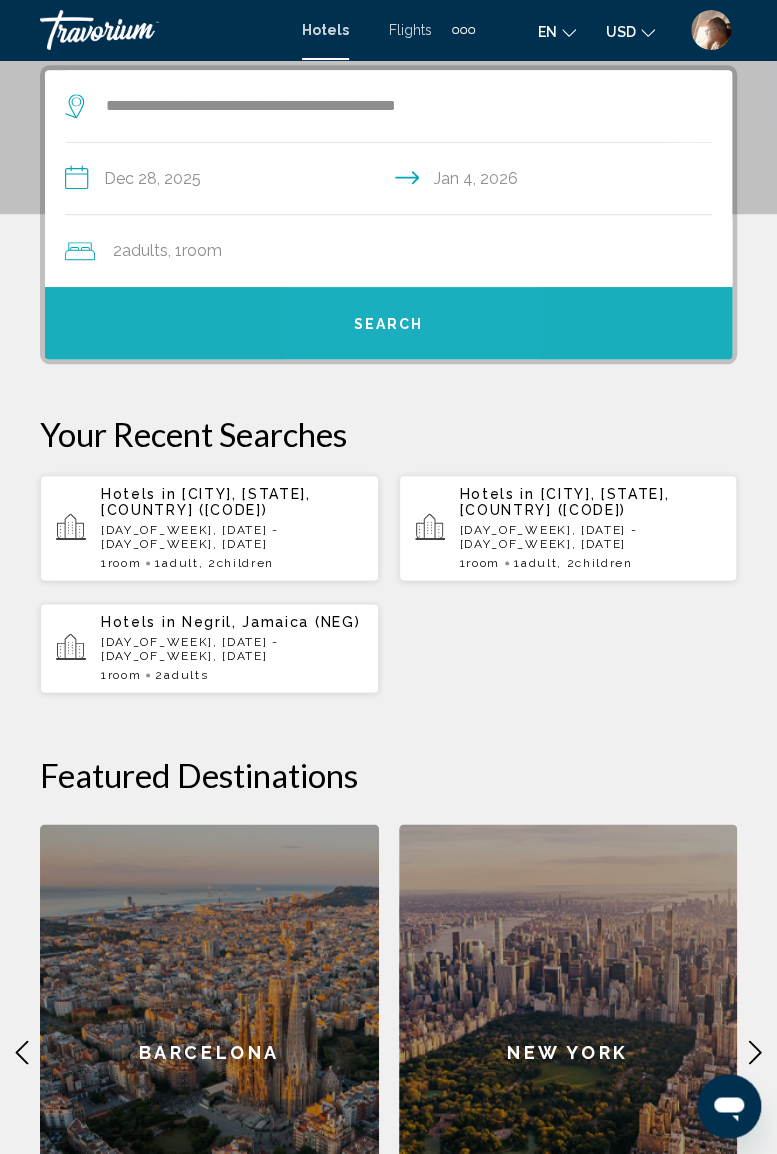 click on "Search" at bounding box center [389, 324] 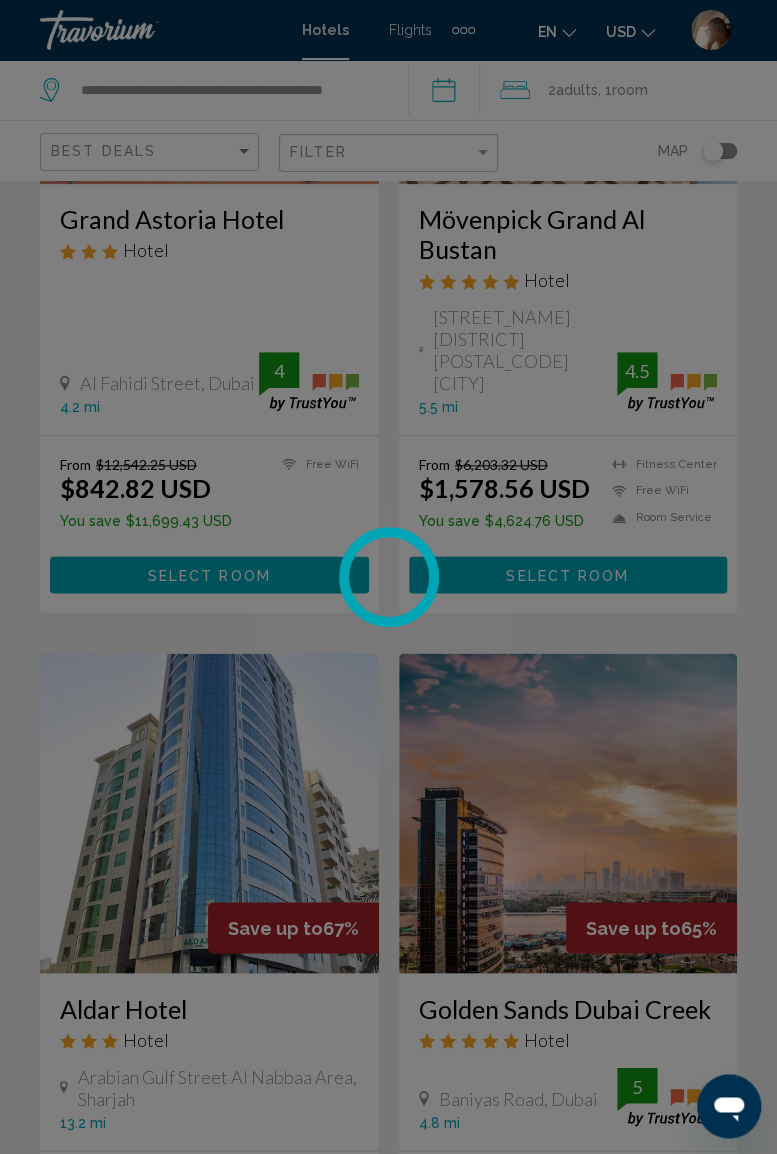 scroll, scrollTop: 0, scrollLeft: 0, axis: both 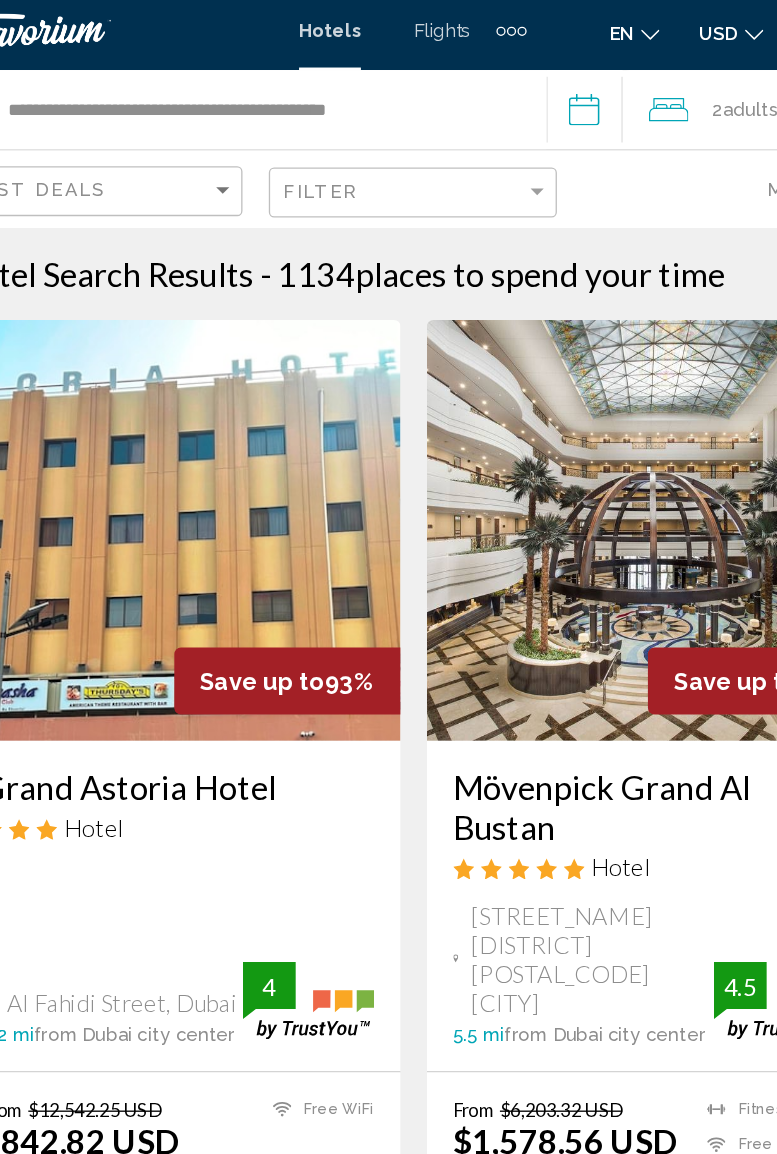click on "**********" at bounding box center (523, 93) 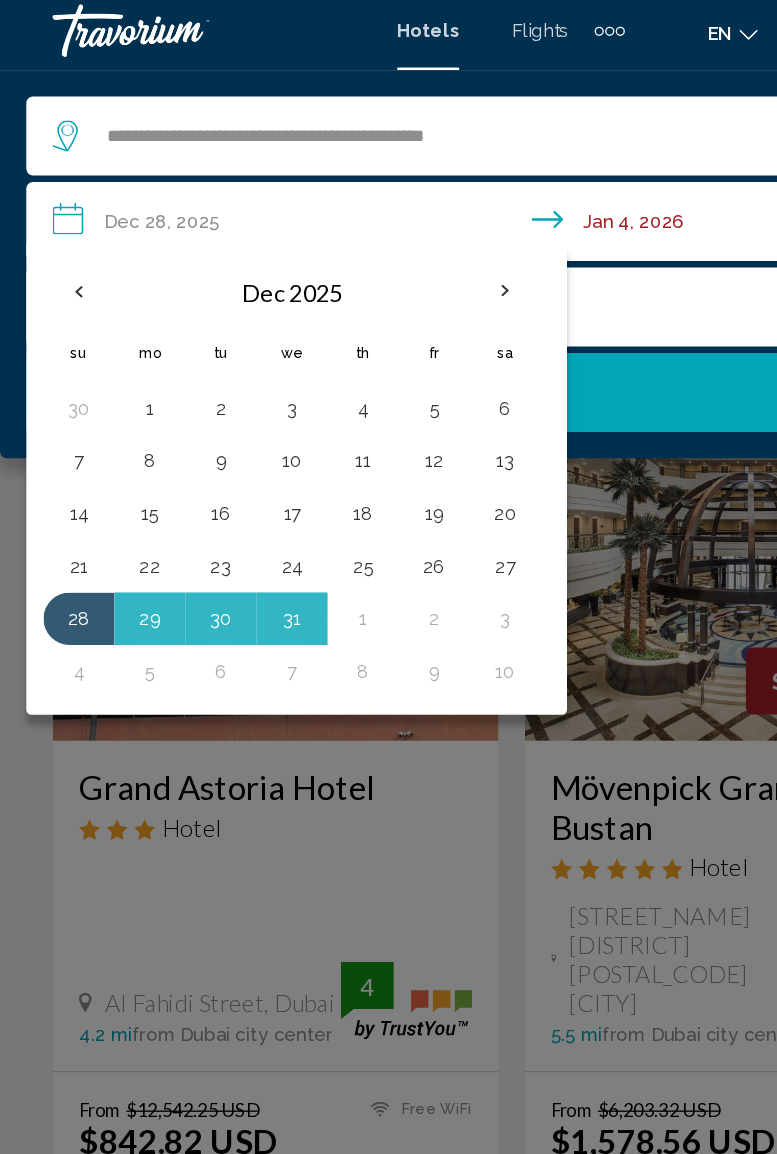 scroll, scrollTop: 0, scrollLeft: 0, axis: both 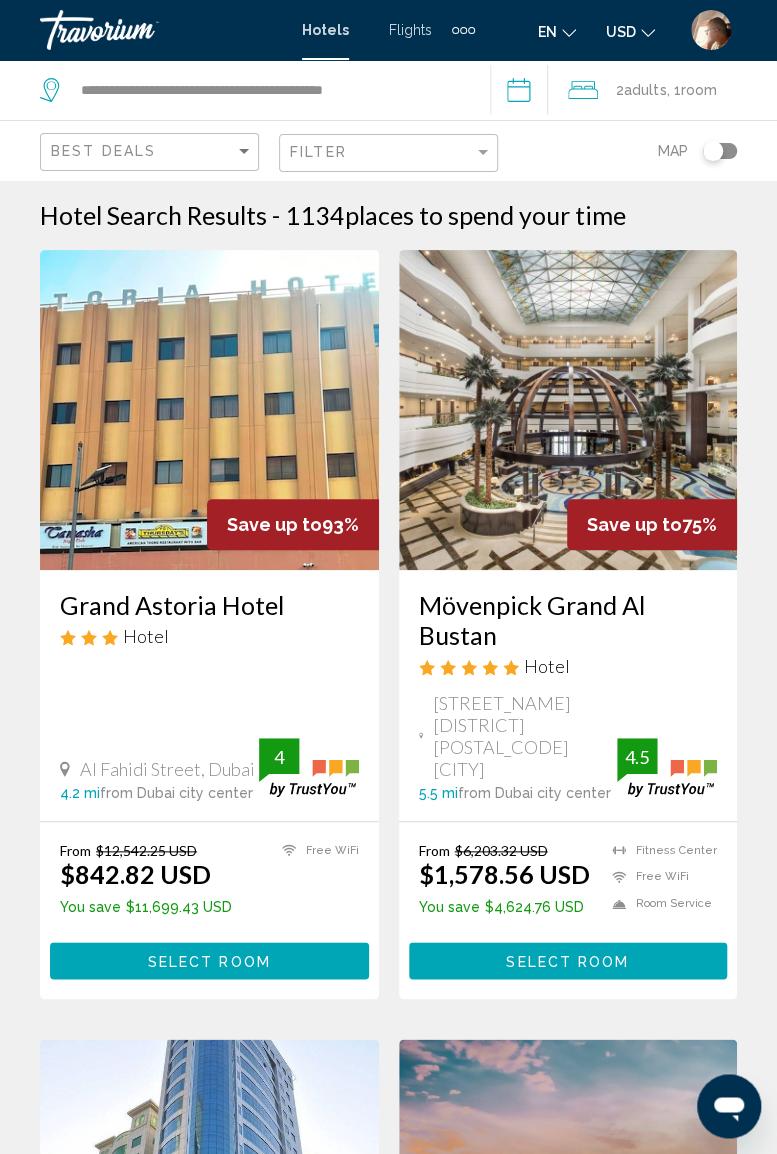 click at bounding box center (140, 30) 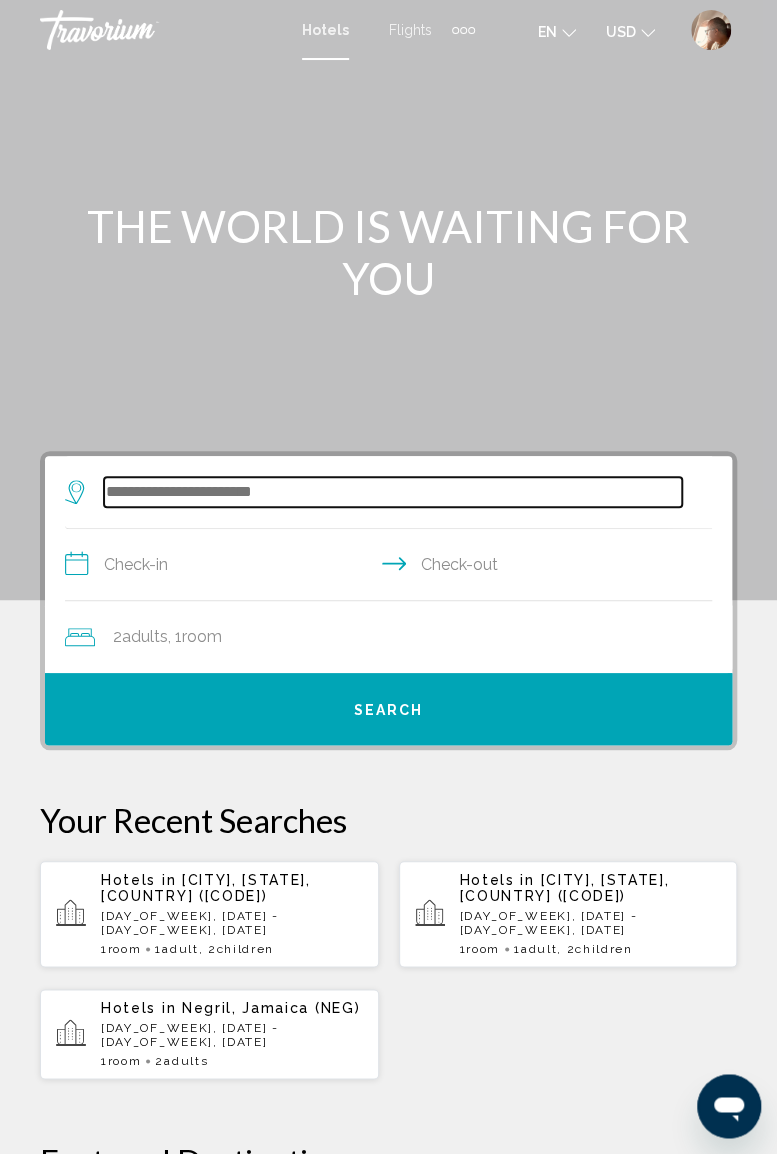 click at bounding box center (393, 492) 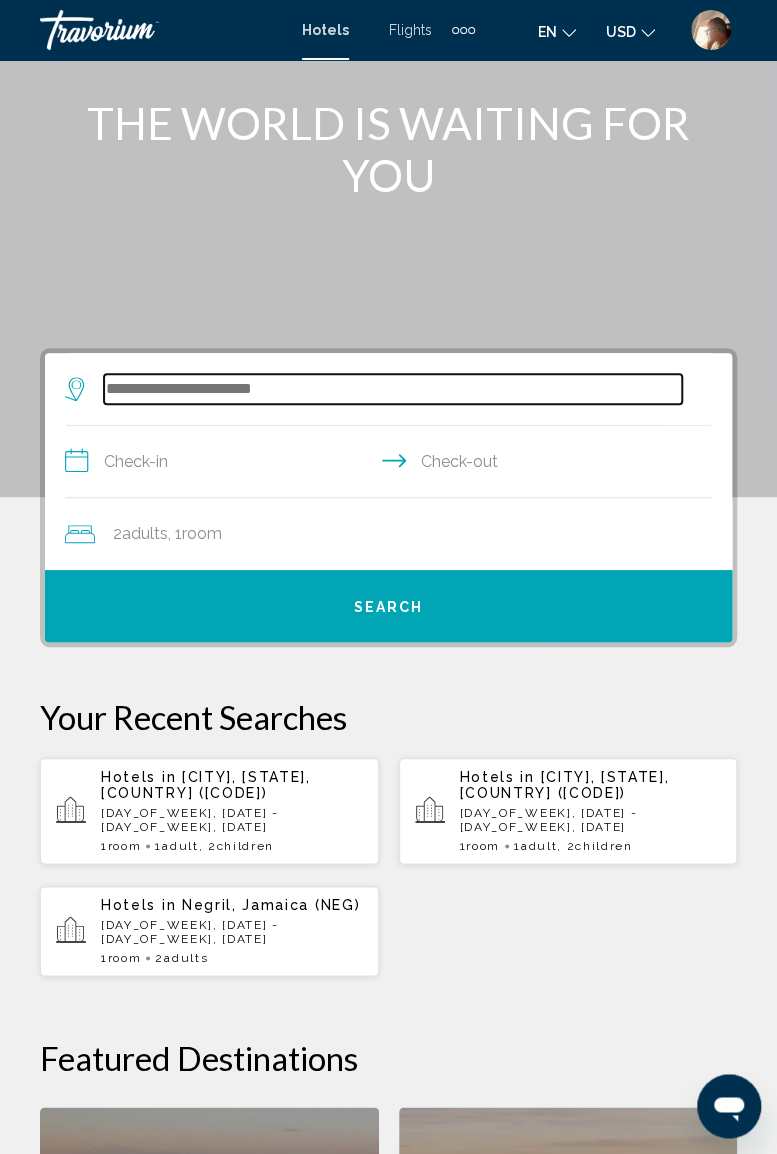 scroll, scrollTop: 93, scrollLeft: 0, axis: vertical 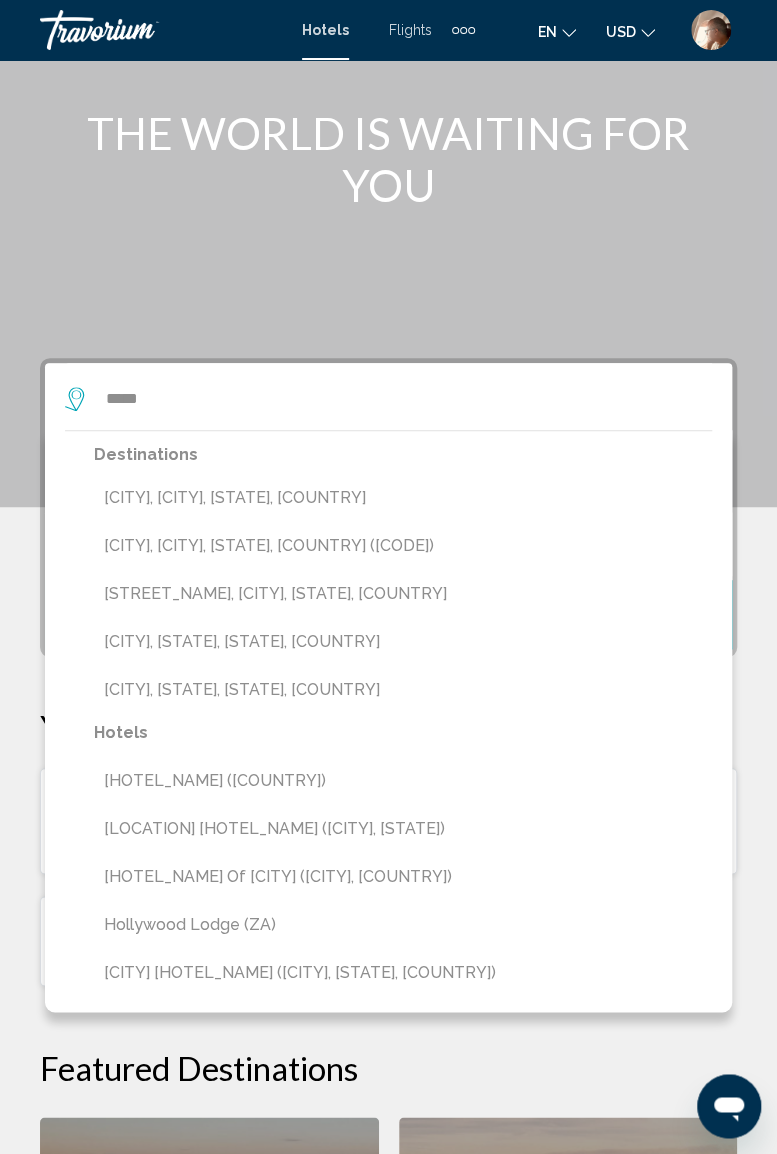 click on "[CITY], [CITY], [STATE], [COUNTRY] ([CODE])" at bounding box center [403, 546] 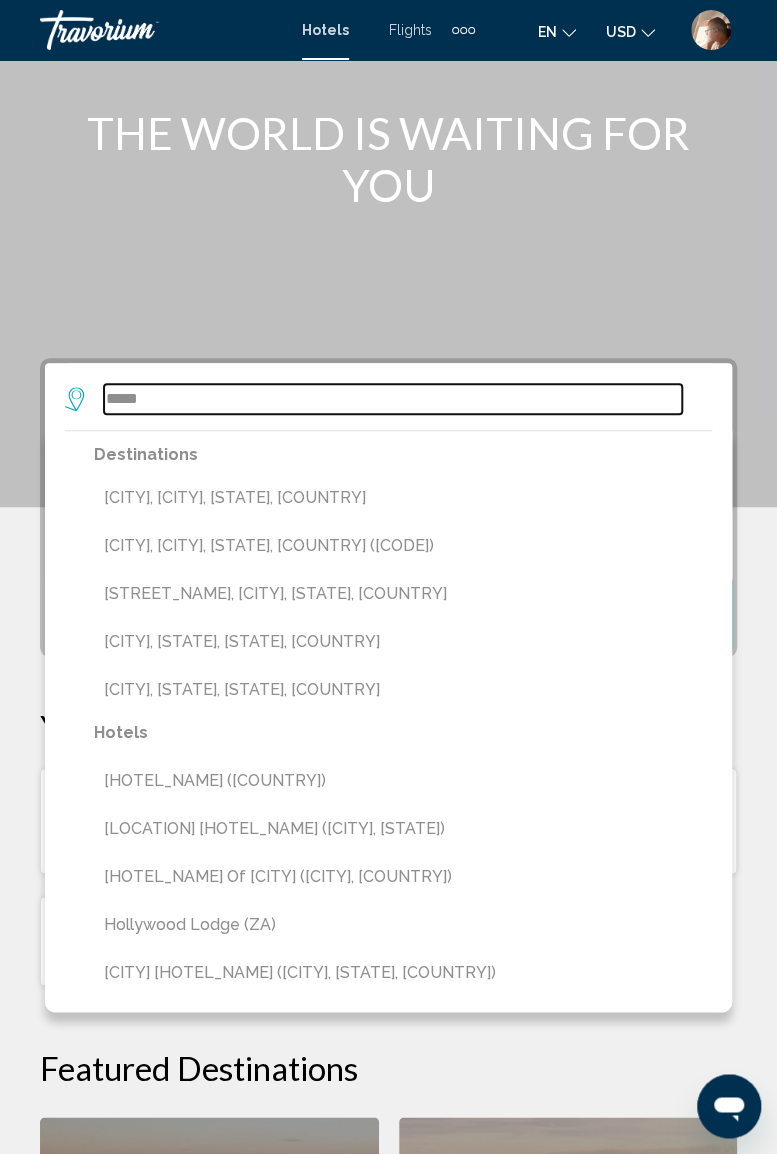 type on "**********" 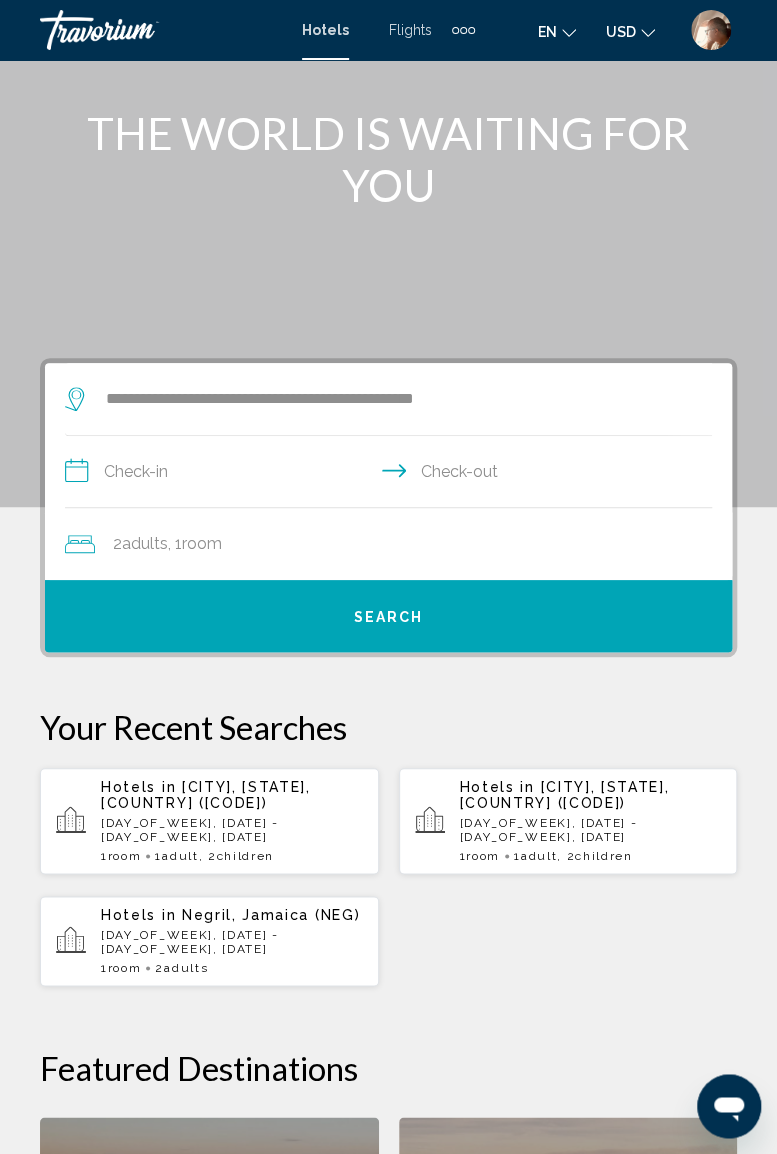 click on "**********" at bounding box center (392, 474) 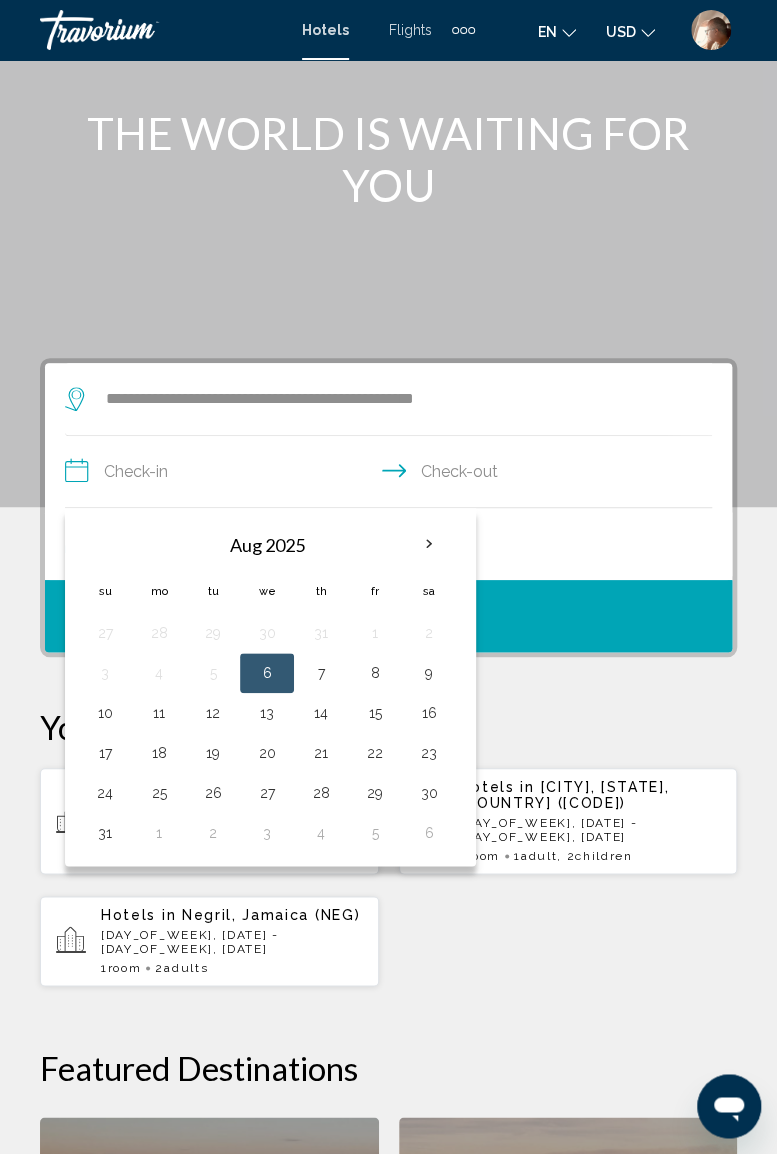 click on "8" at bounding box center (375, 673) 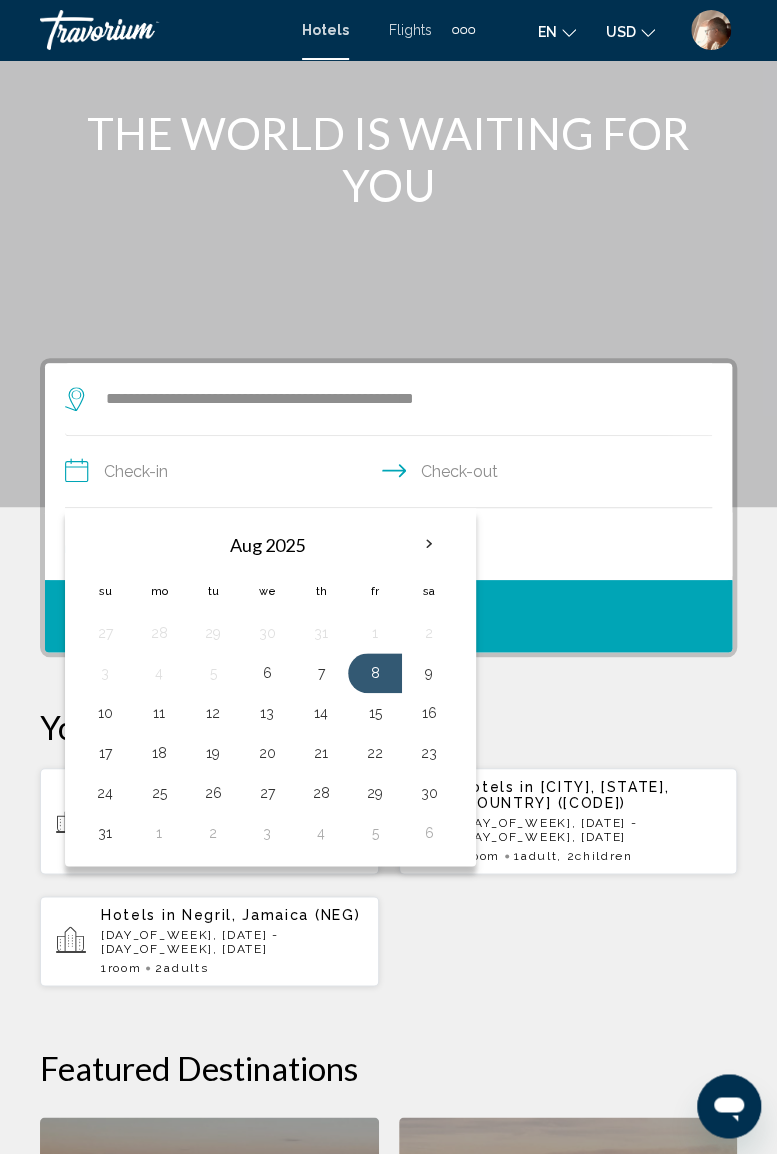click on "10" at bounding box center [105, 713] 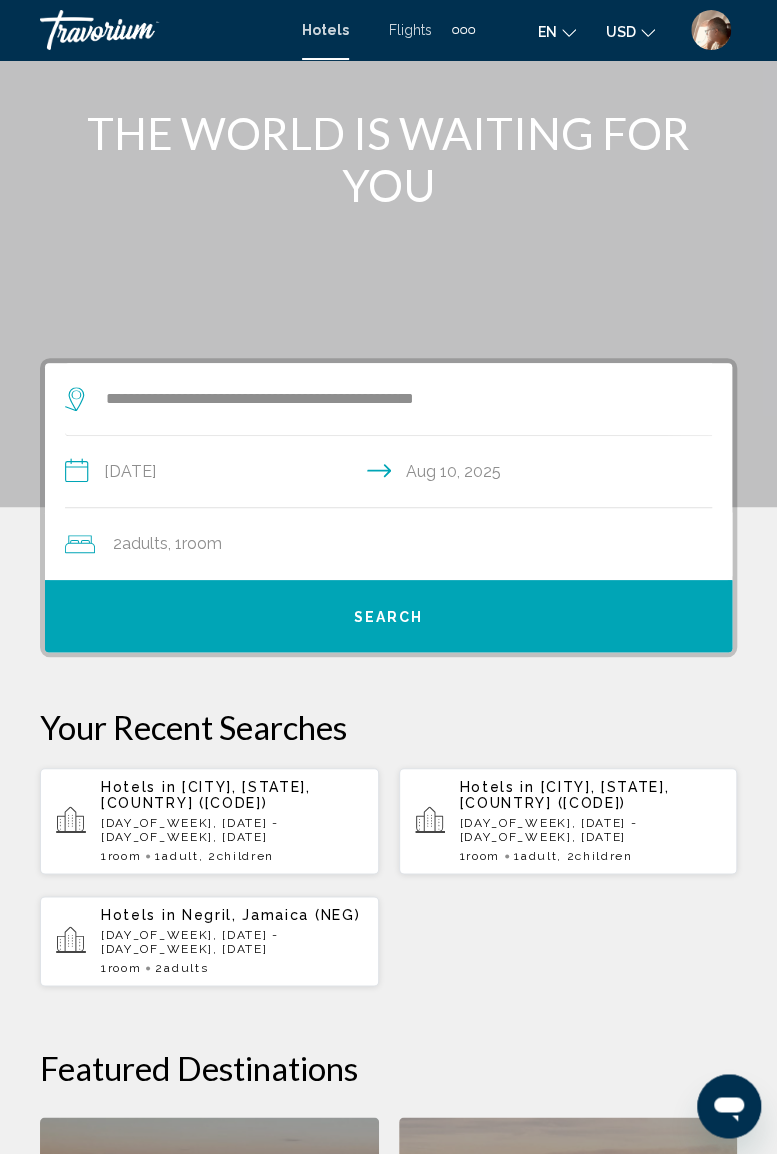 click on "Search" at bounding box center (389, 617) 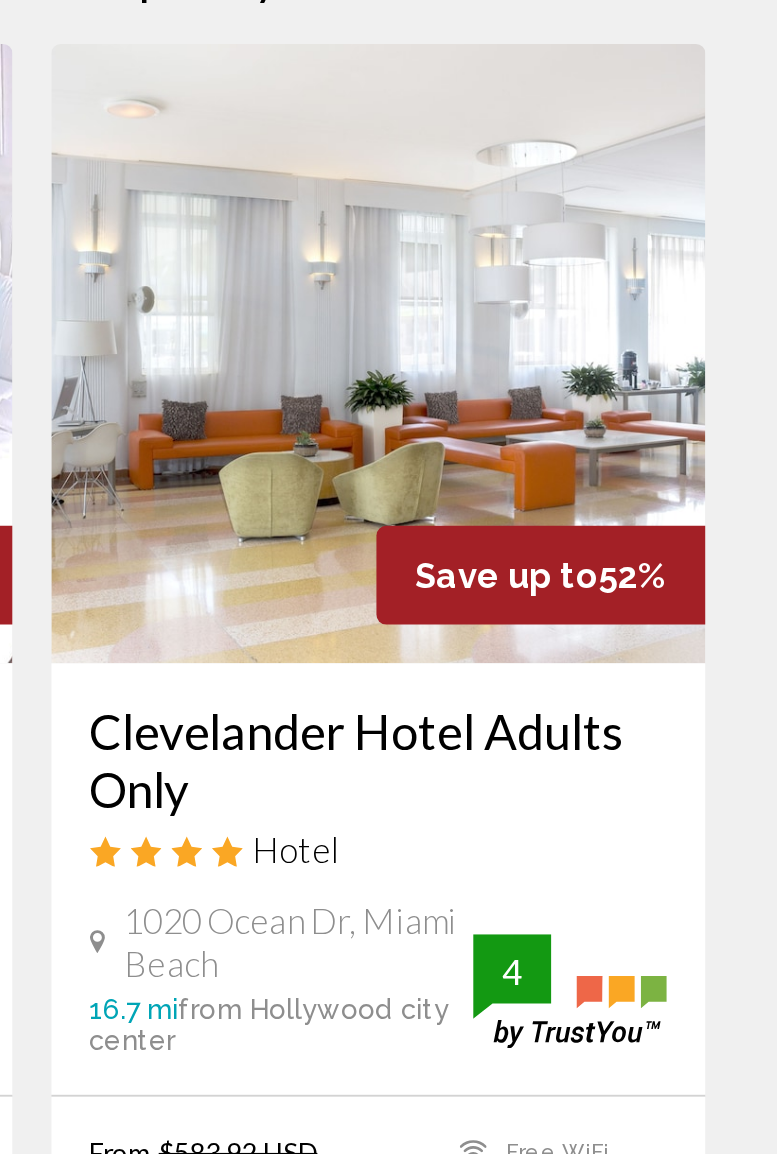 scroll, scrollTop: 0, scrollLeft: 0, axis: both 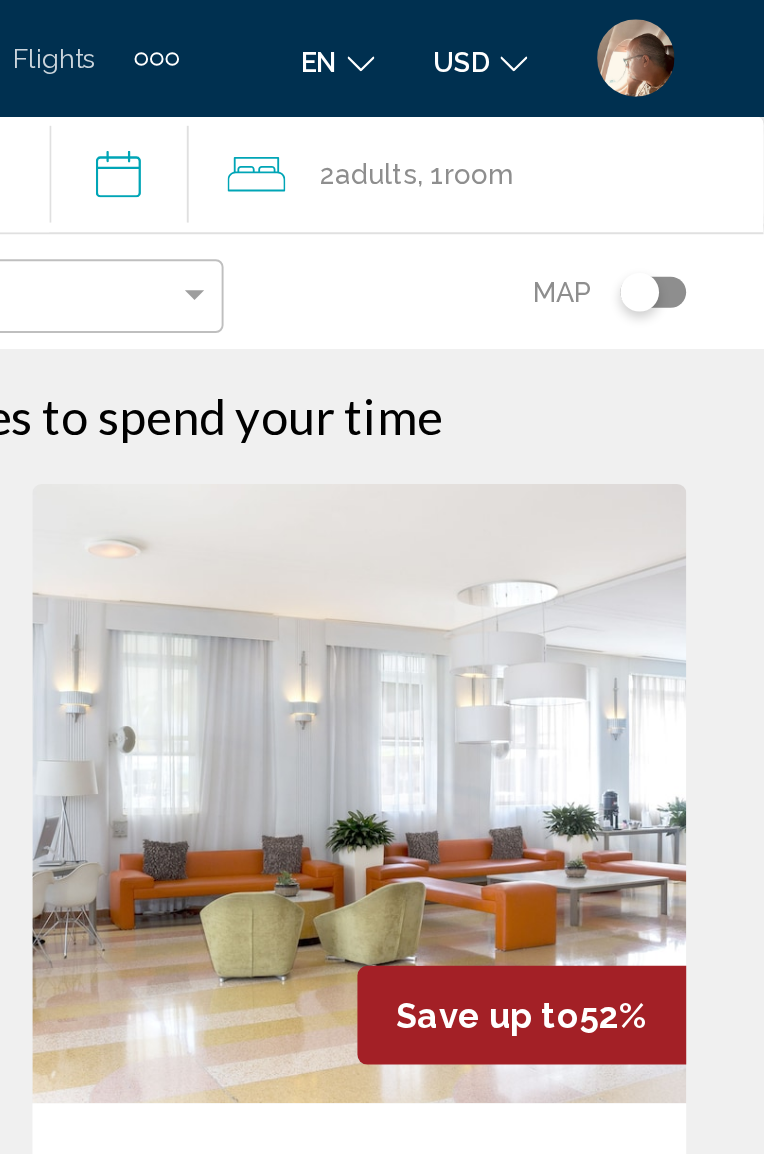 click on "**********" at bounding box center [448, 93] 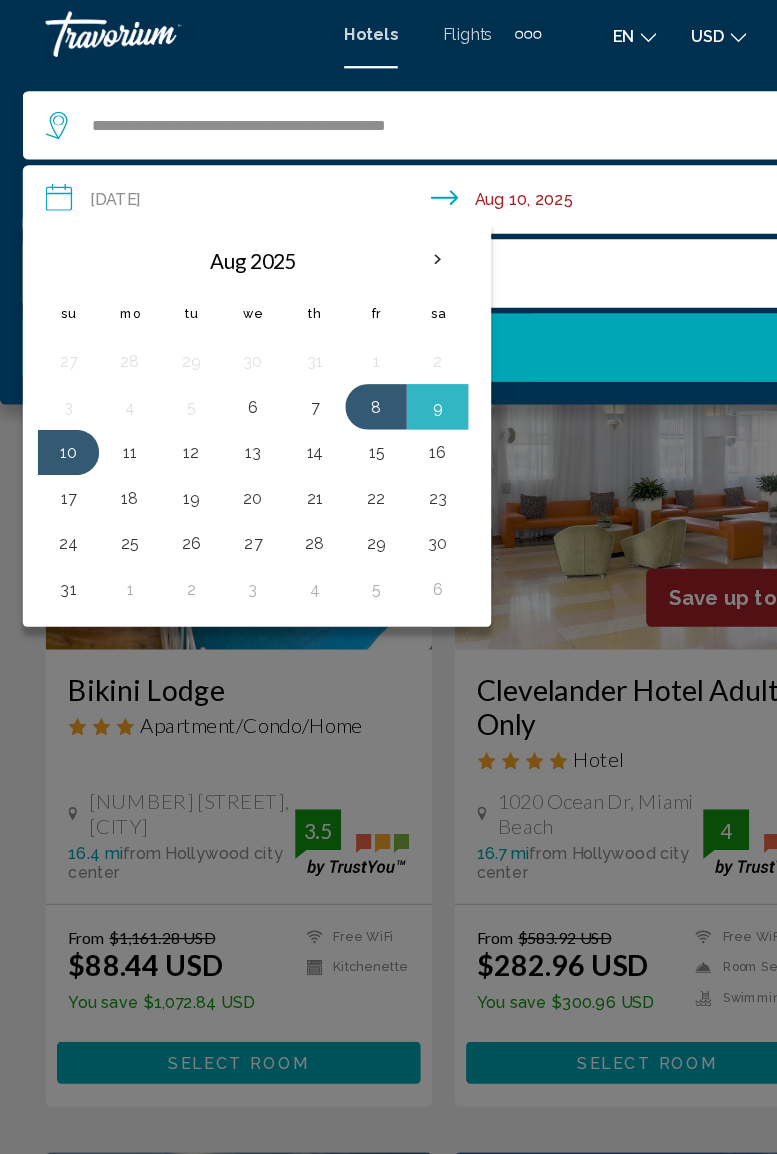 click 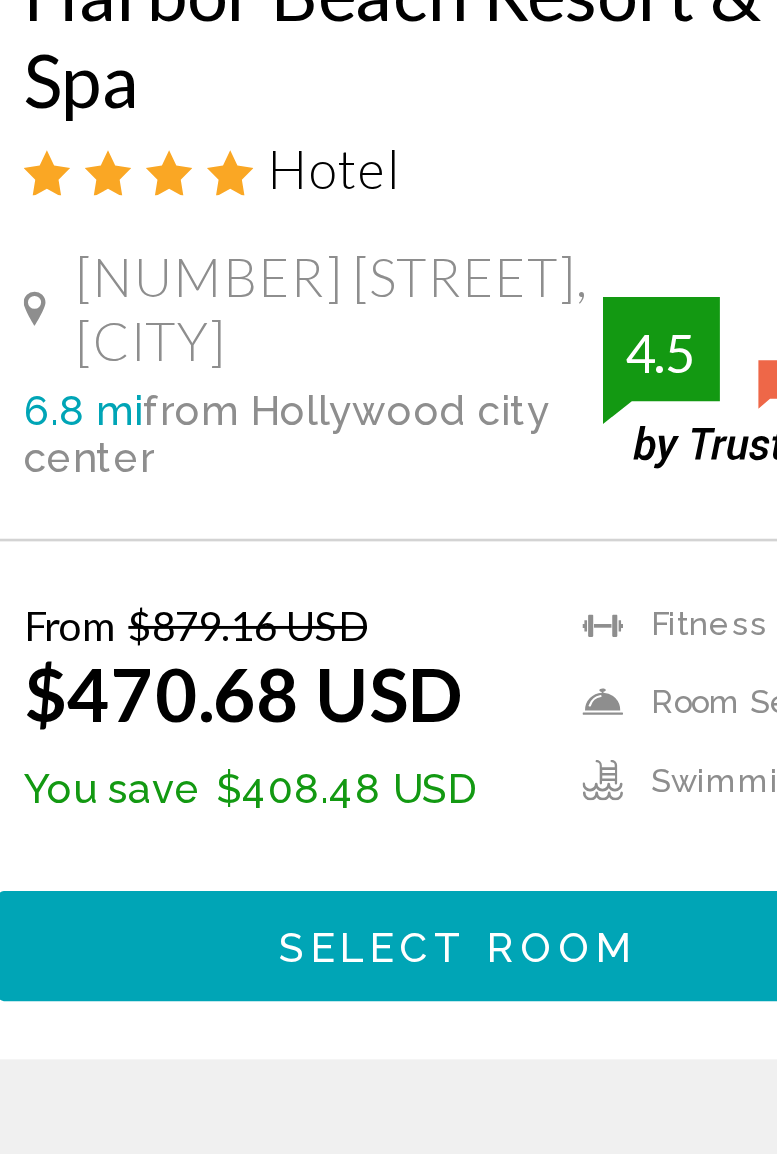 scroll, scrollTop: 659, scrollLeft: 0, axis: vertical 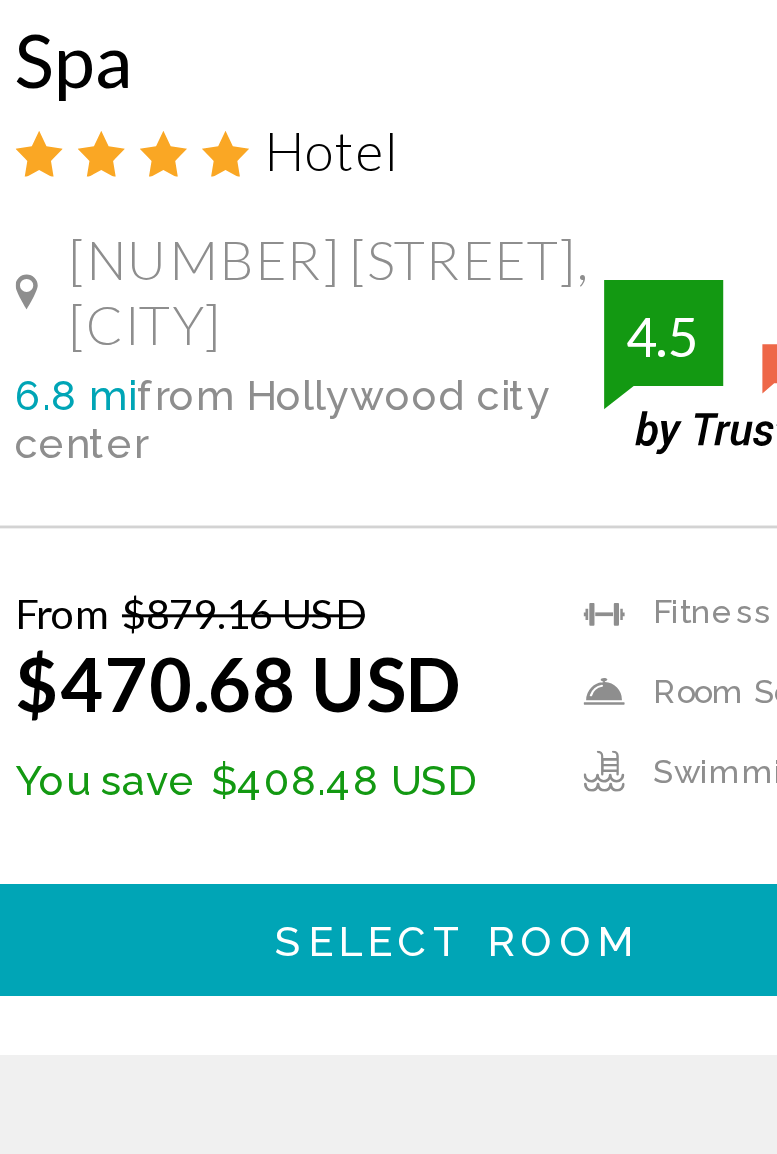 click on "Select Room" at bounding box center [209, 1066] 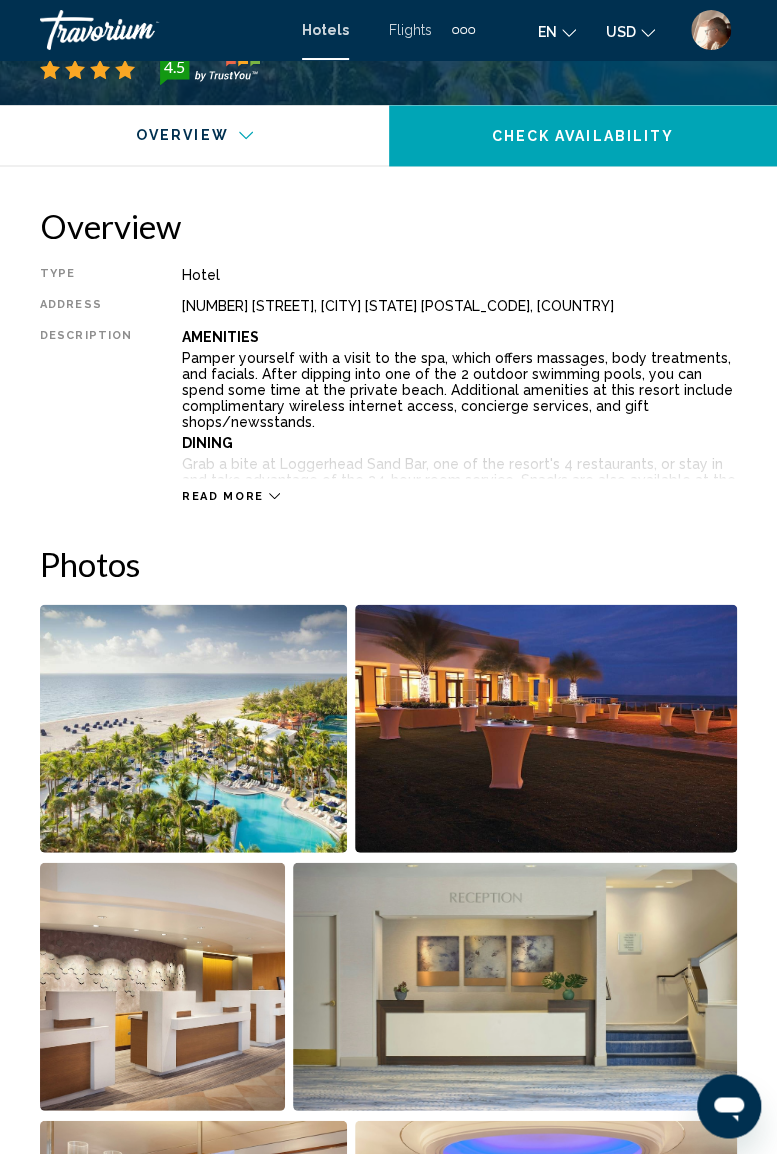 scroll, scrollTop: 1028, scrollLeft: 0, axis: vertical 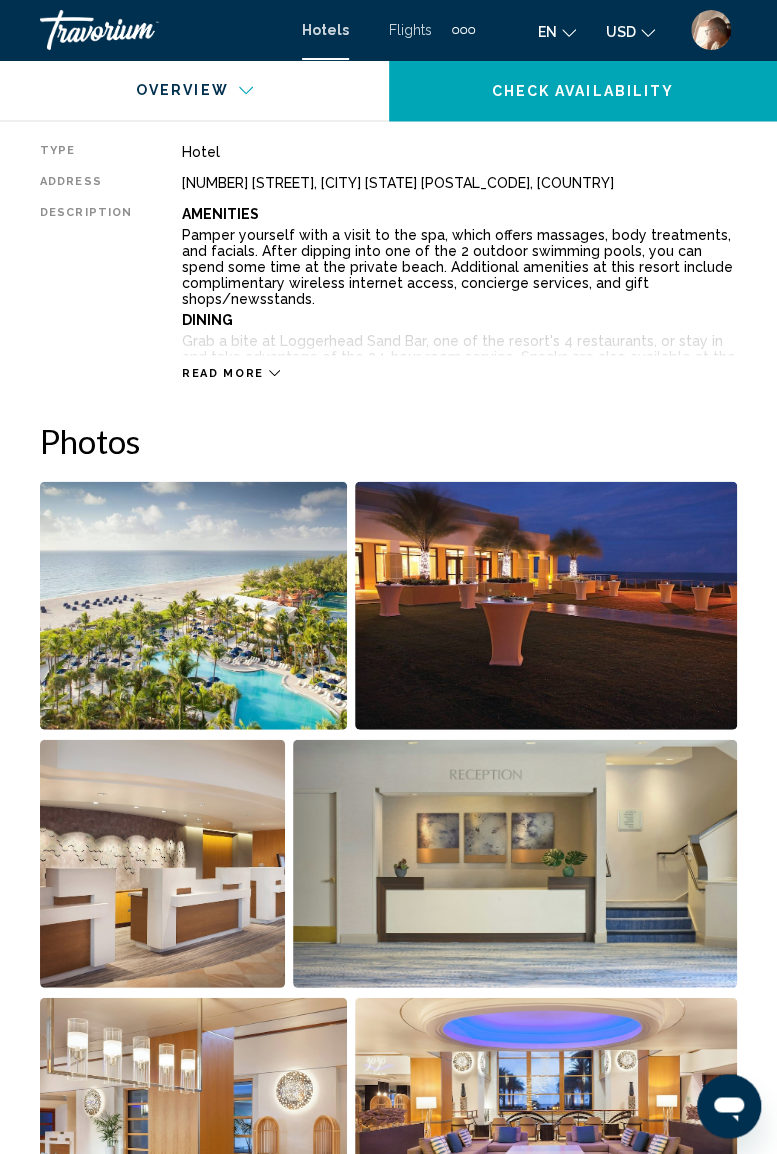 click at bounding box center [193, 605] 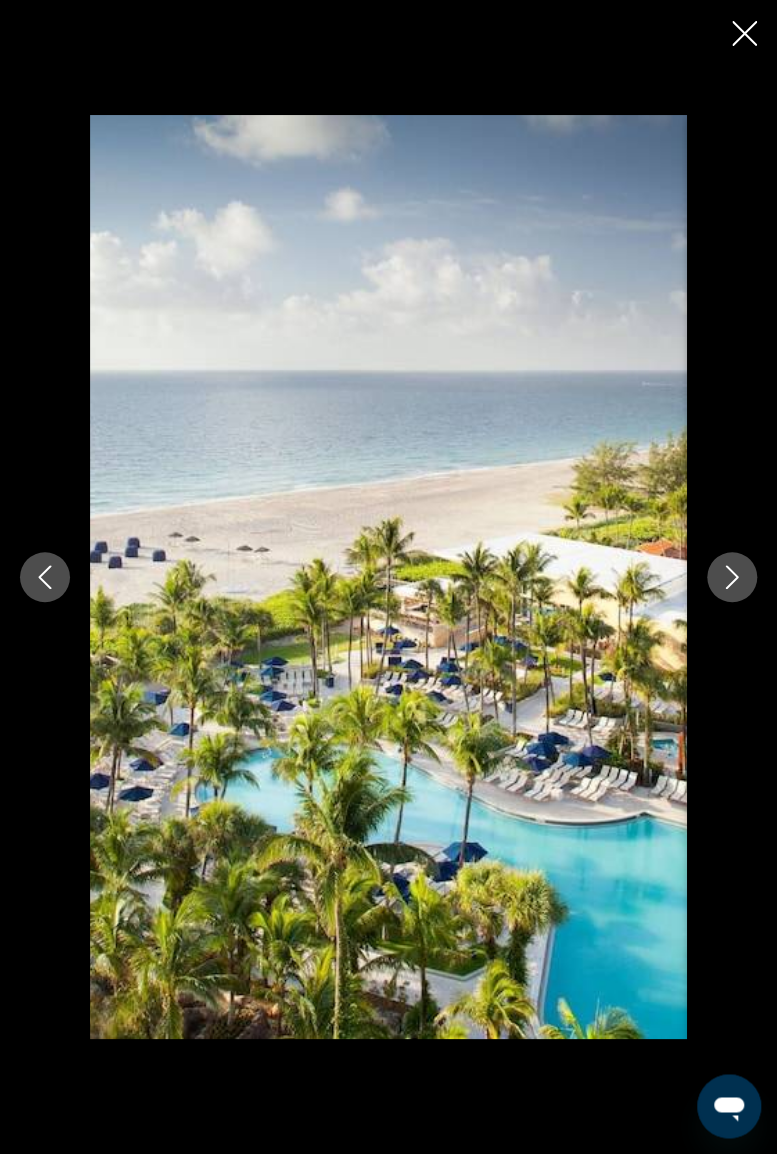 click 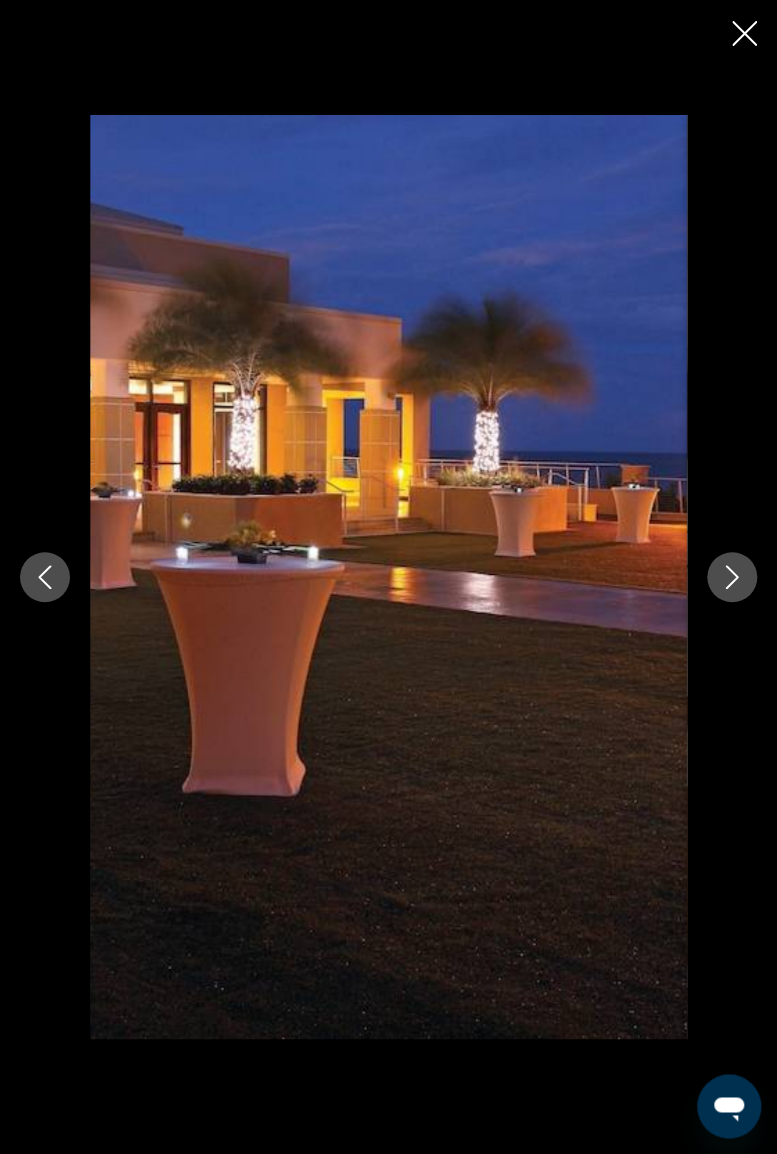 click 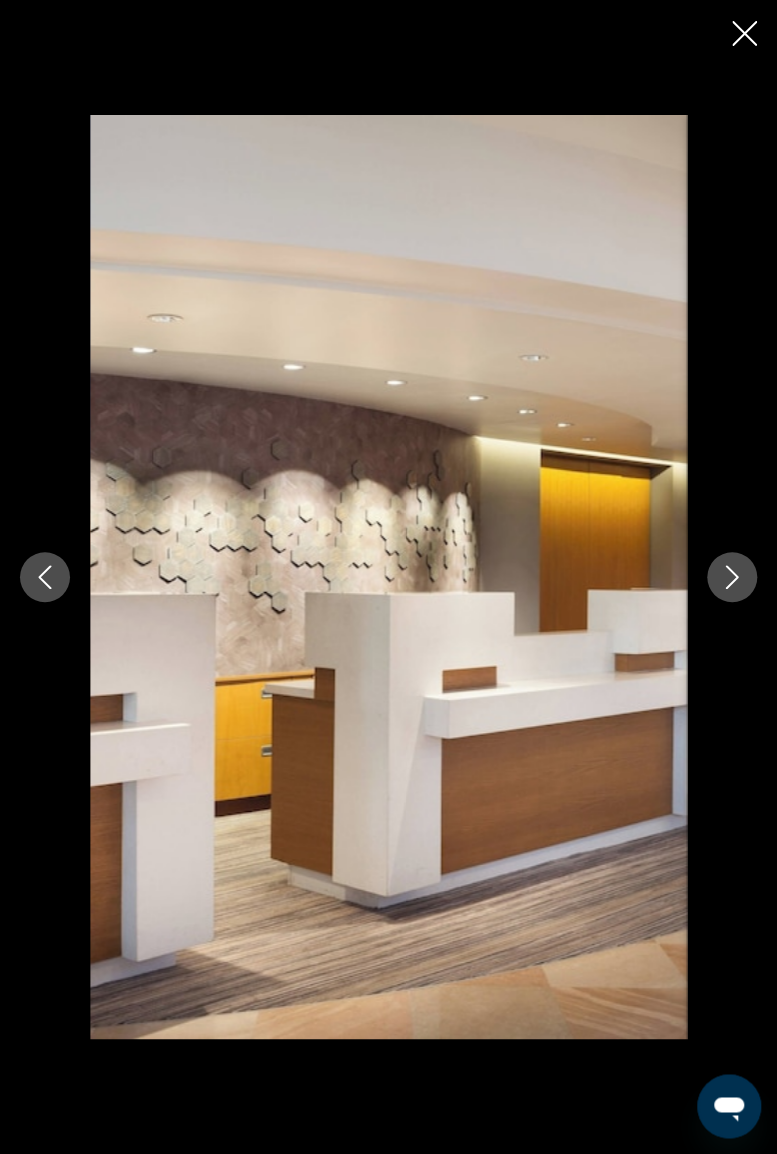 click at bounding box center [732, 577] 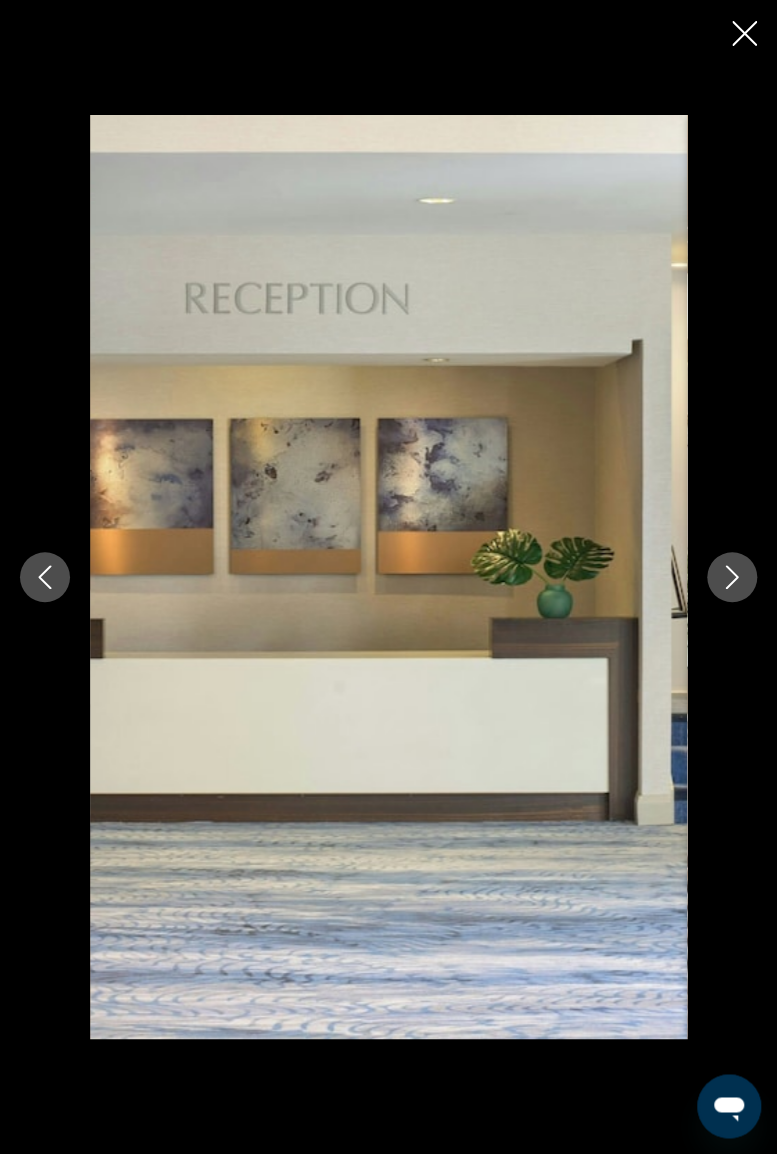 click 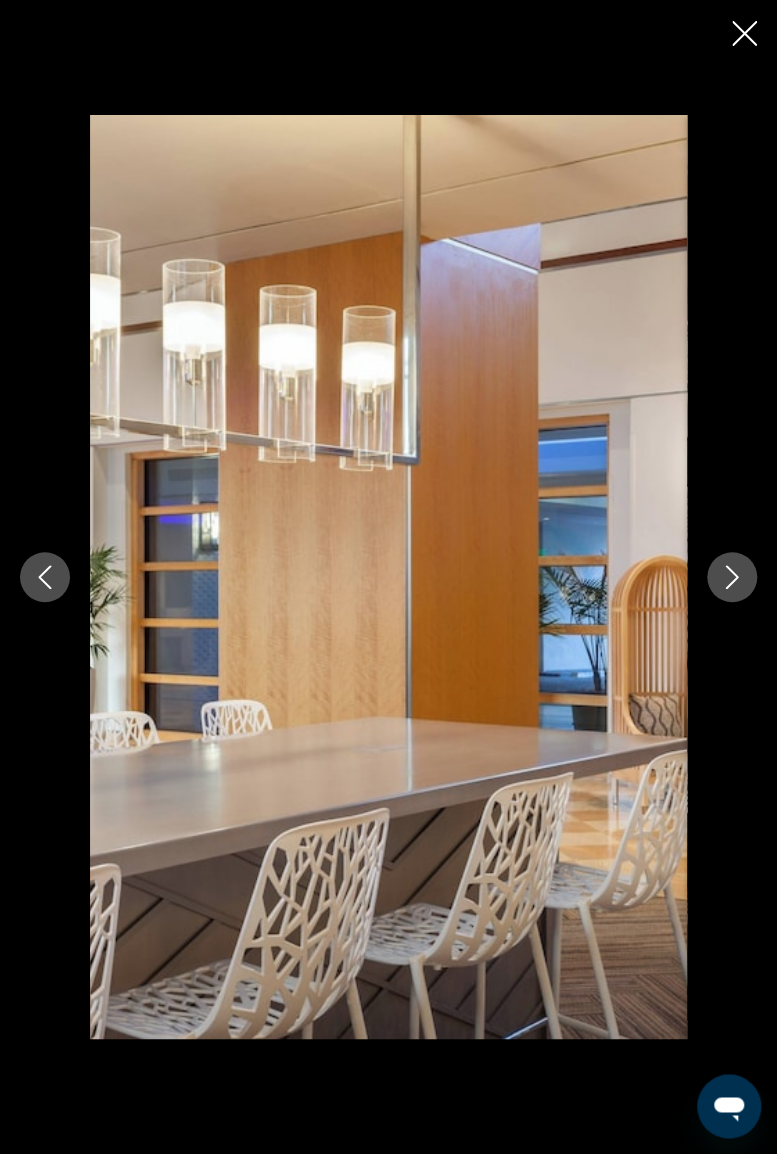 click 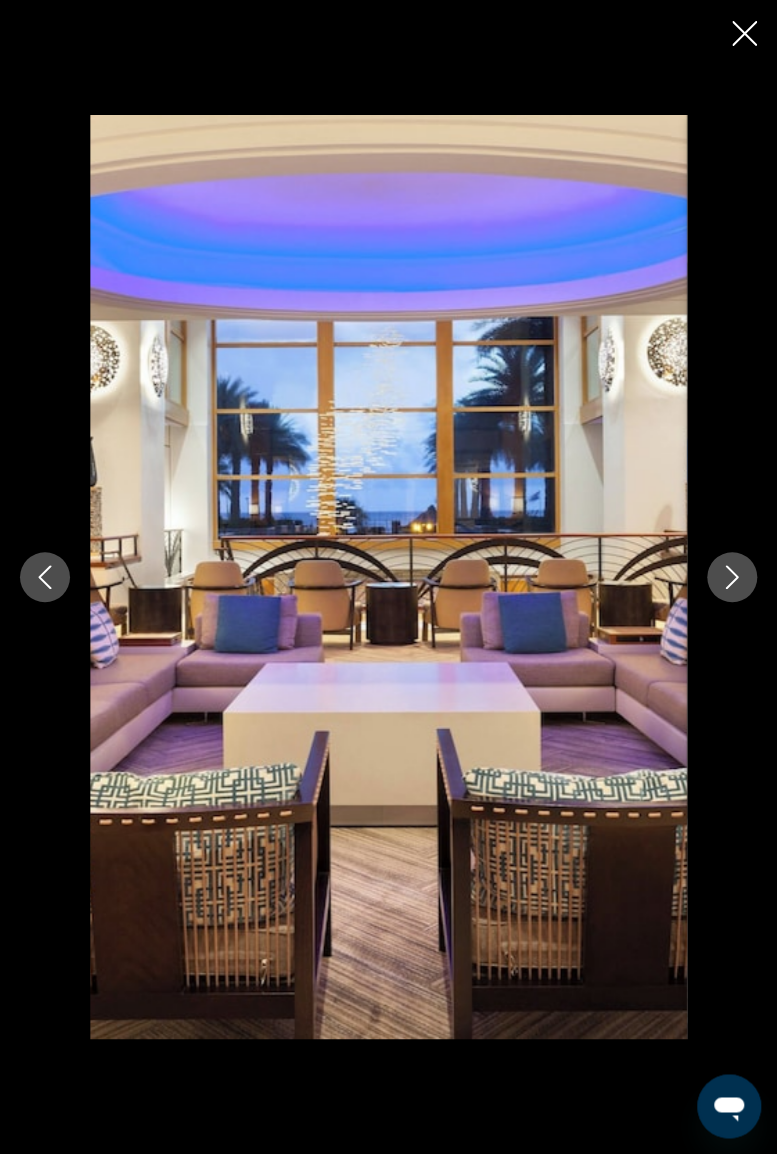 click 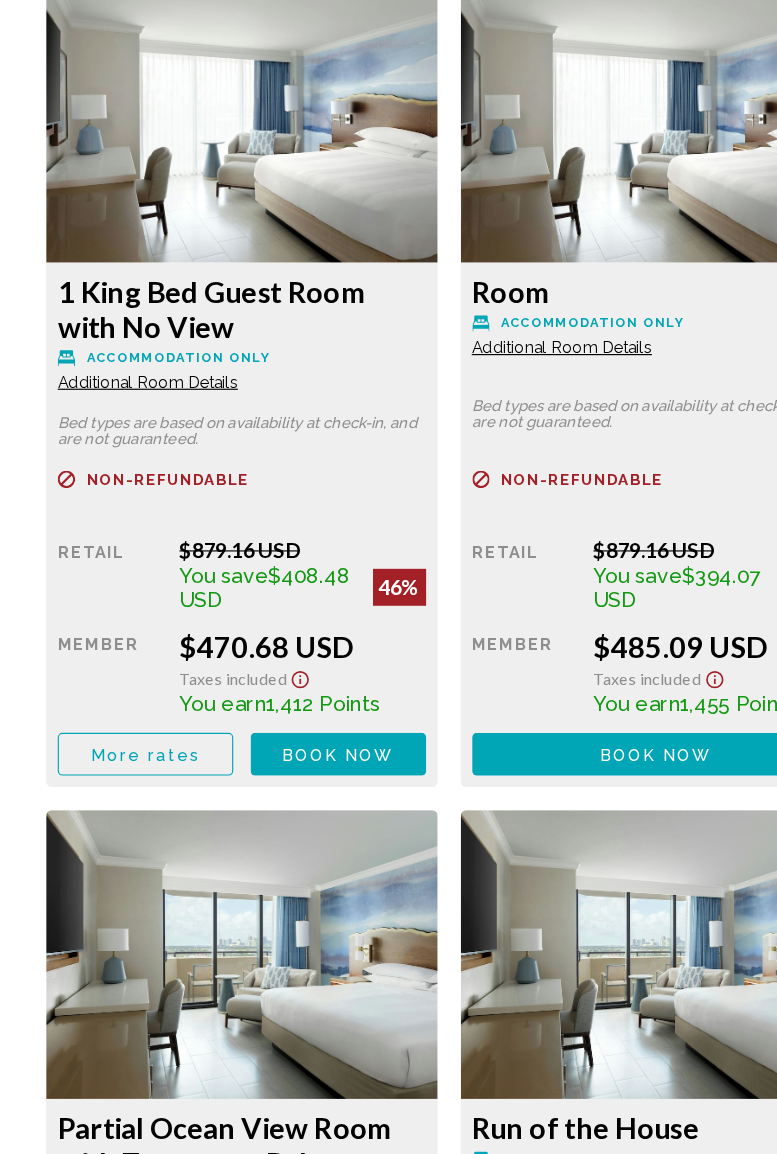 scroll, scrollTop: 3453, scrollLeft: 0, axis: vertical 